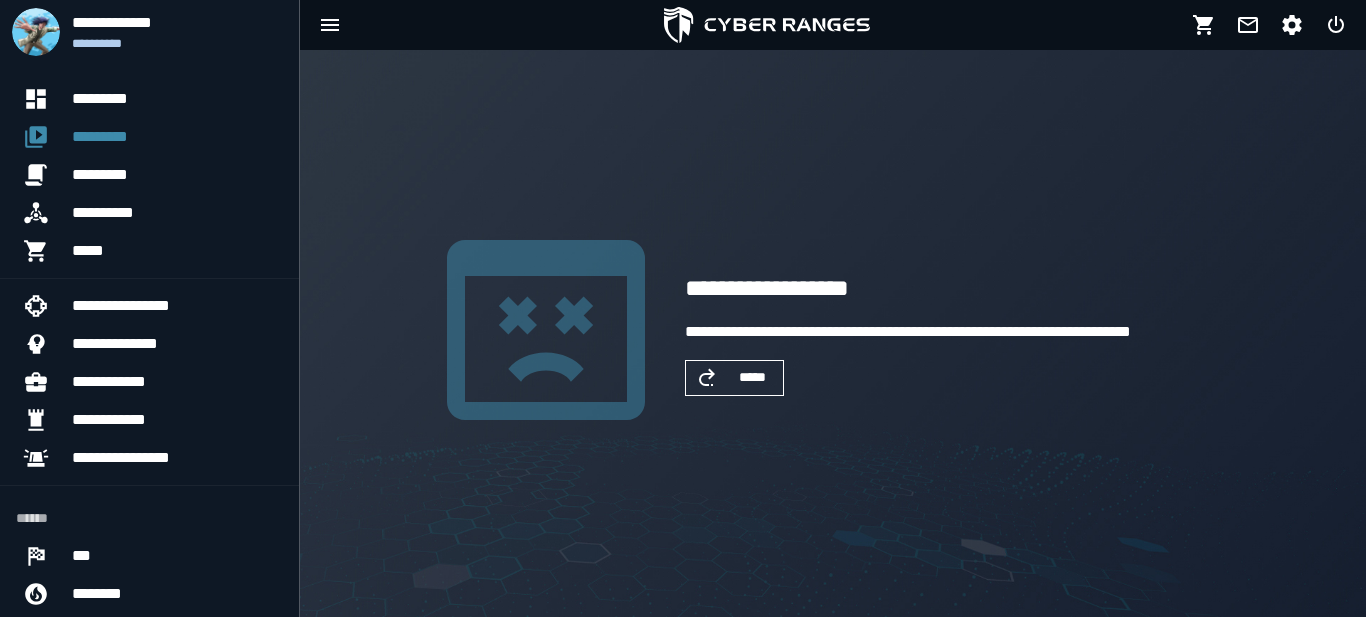scroll, scrollTop: 0, scrollLeft: 0, axis: both 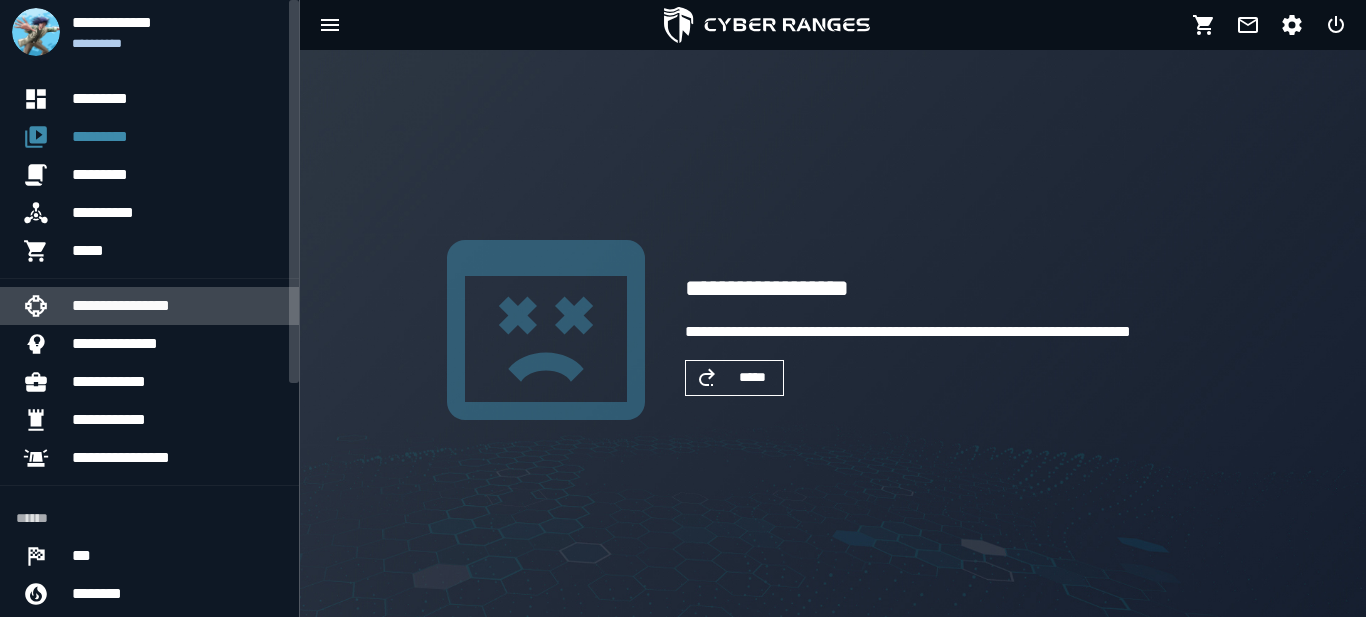 click on "**********" at bounding box center [177, 306] 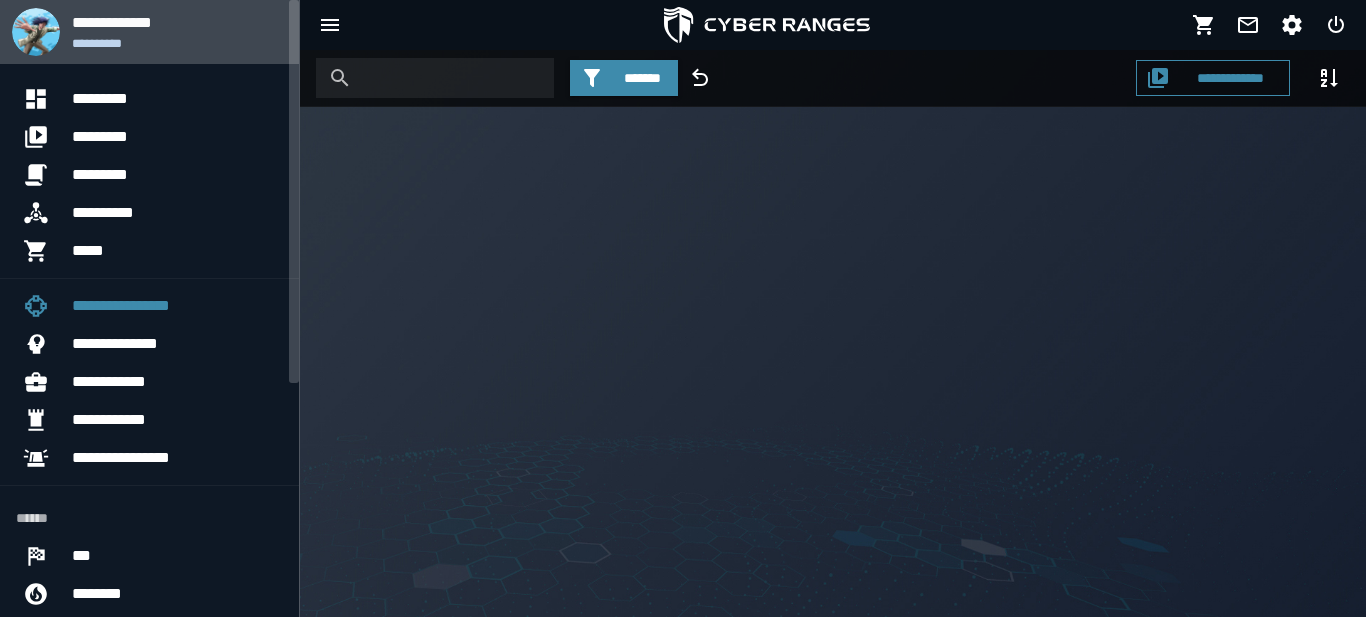 click on "**********" at bounding box center (177, 22) 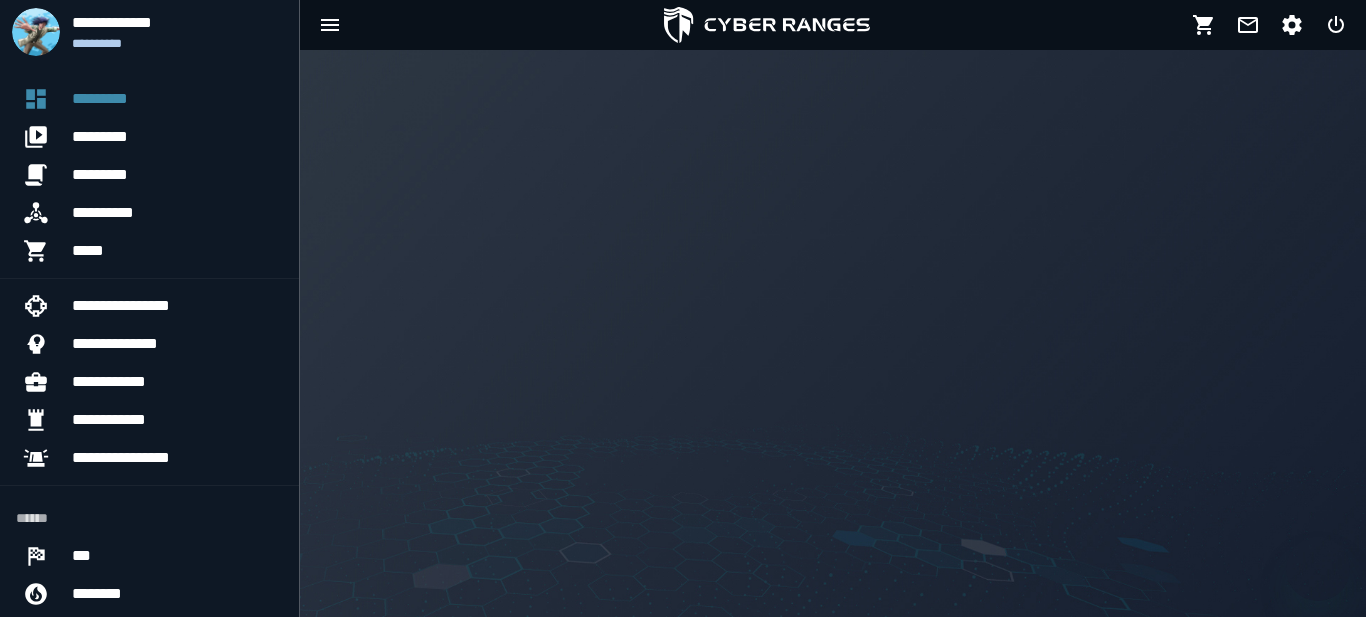 scroll, scrollTop: 0, scrollLeft: 0, axis: both 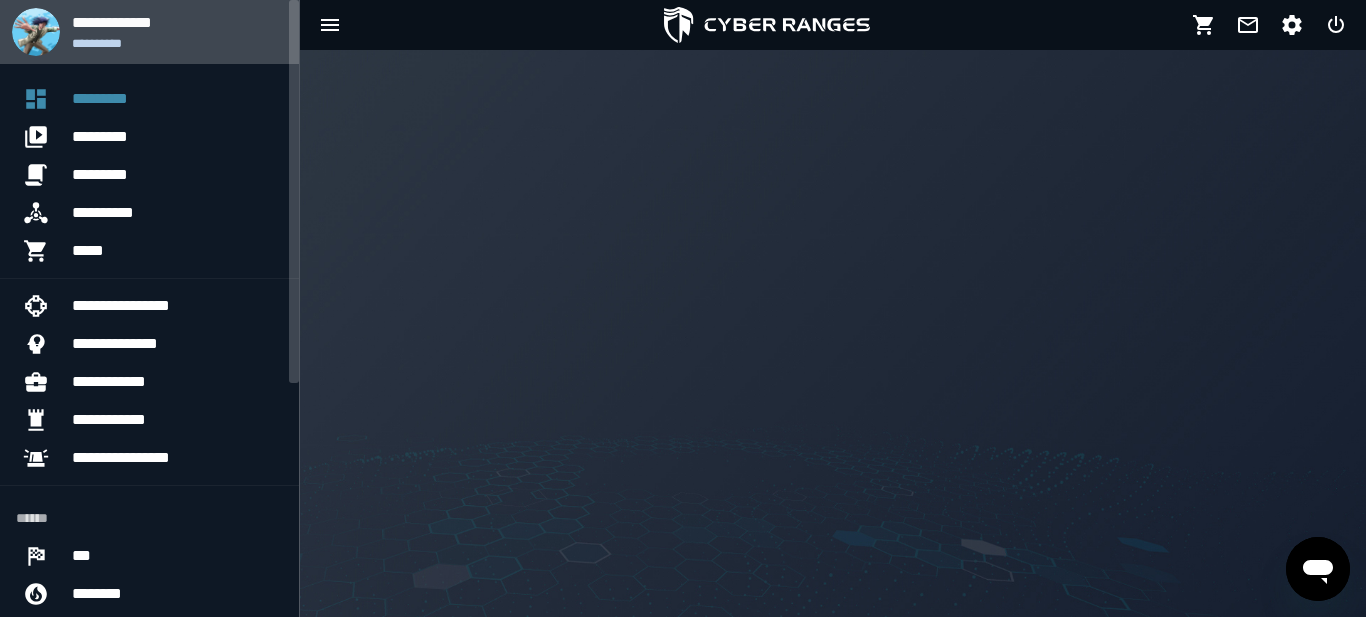 click on "**********" at bounding box center [177, 43] 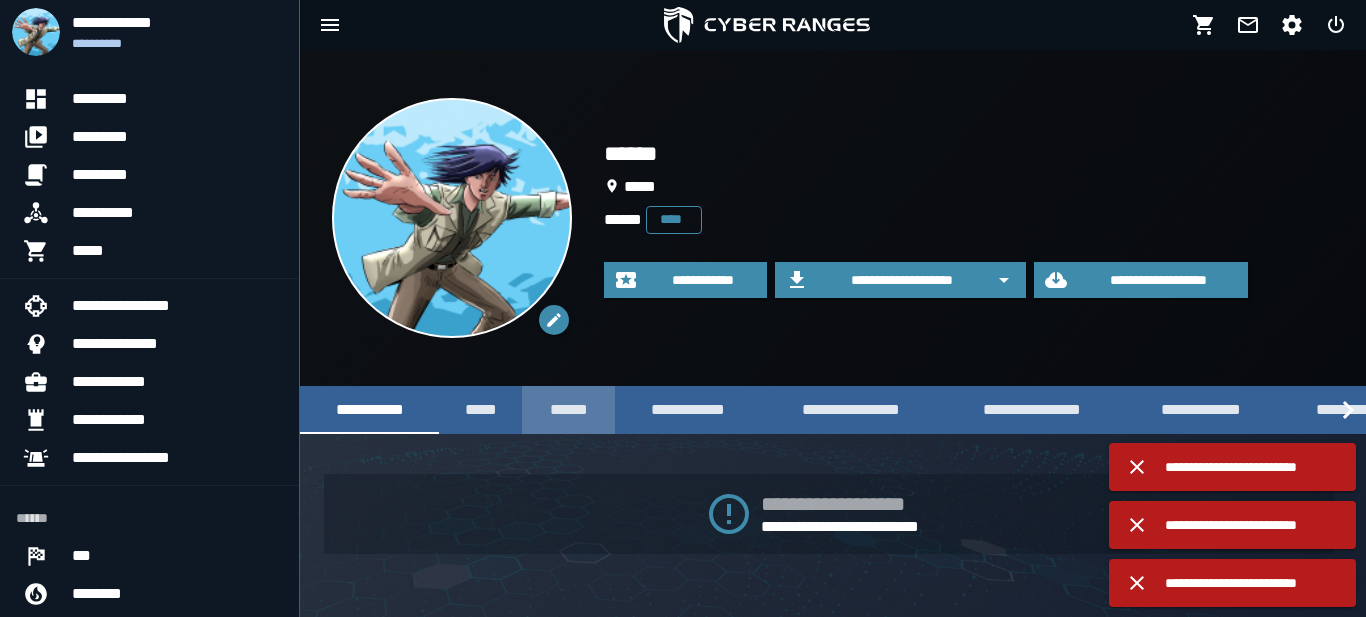 click on "******" at bounding box center (568, 409) 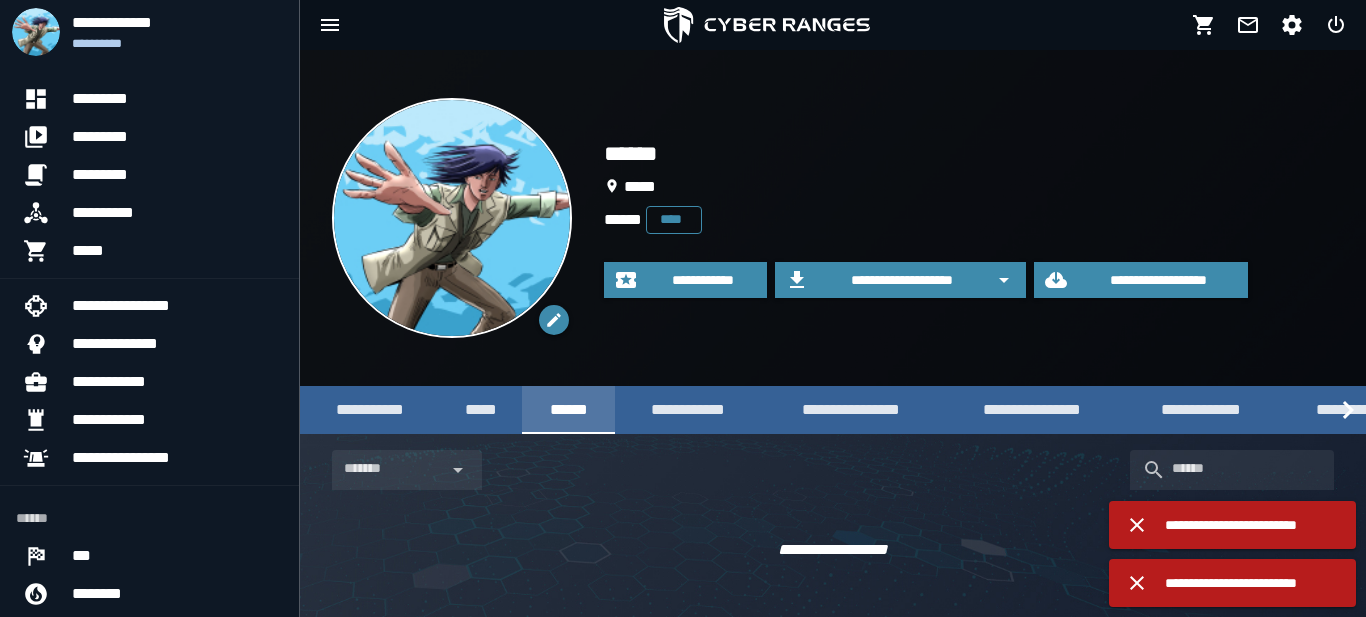 scroll, scrollTop: 9, scrollLeft: 0, axis: vertical 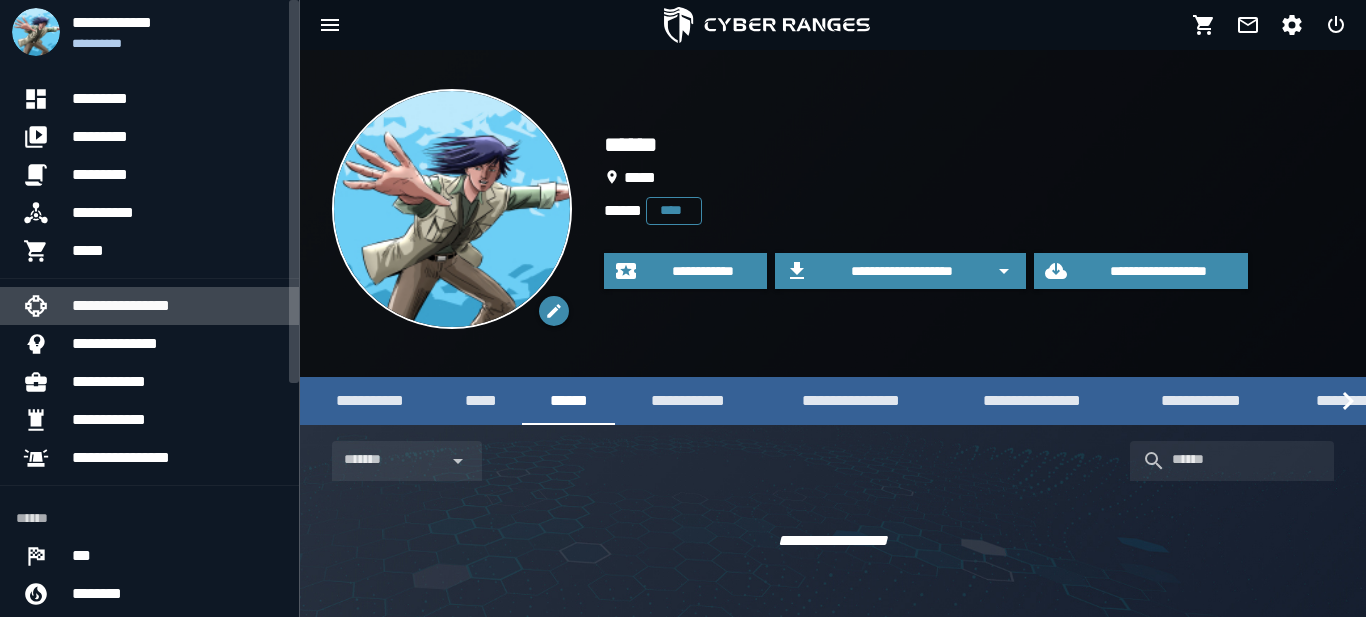 click on "**********" at bounding box center (177, 306) 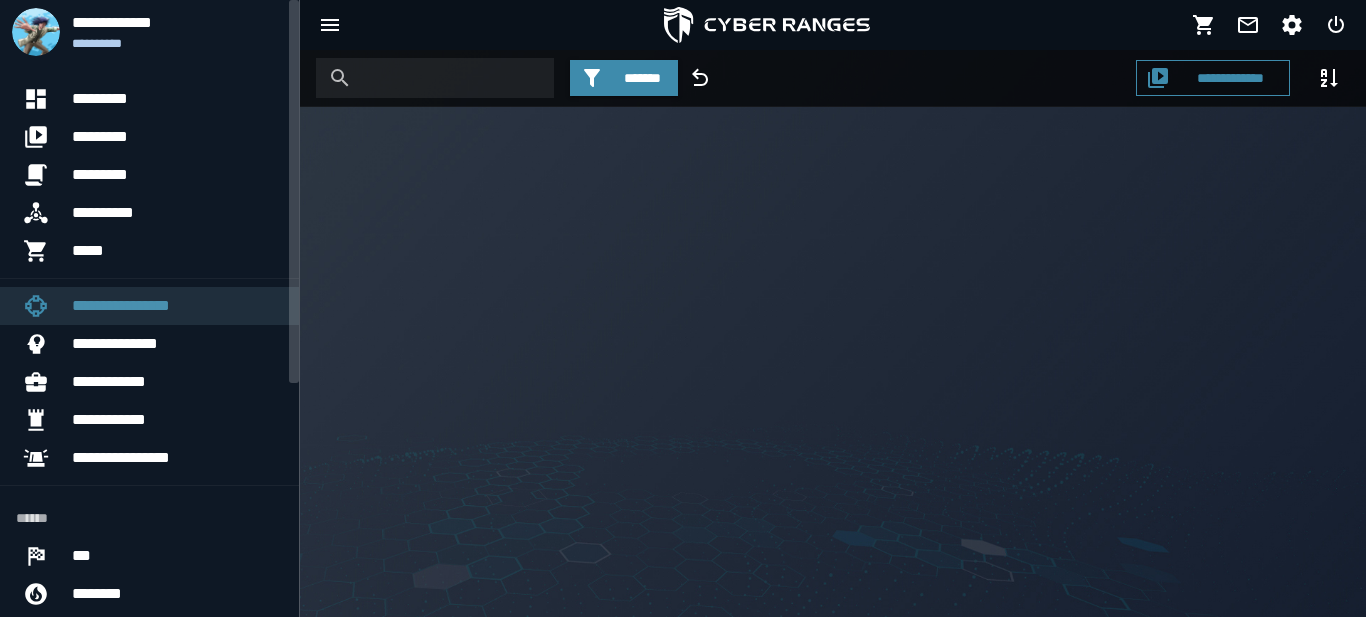scroll, scrollTop: 0, scrollLeft: 0, axis: both 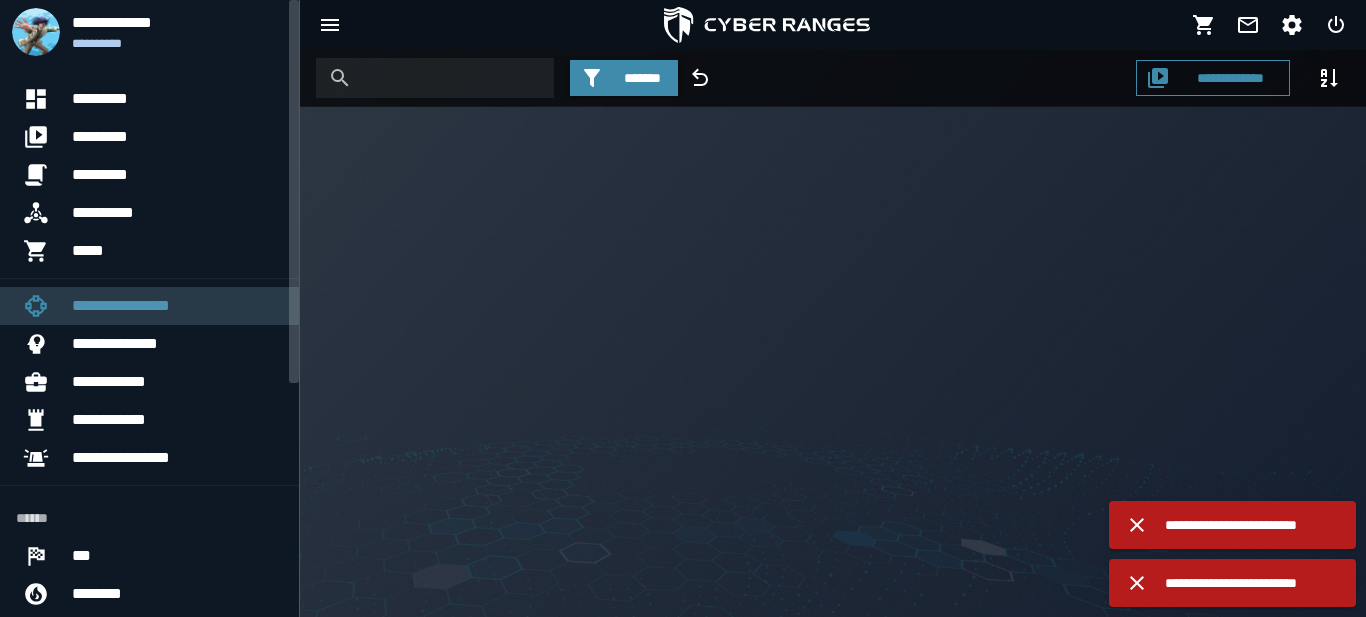 click on "**********" at bounding box center (177, 306) 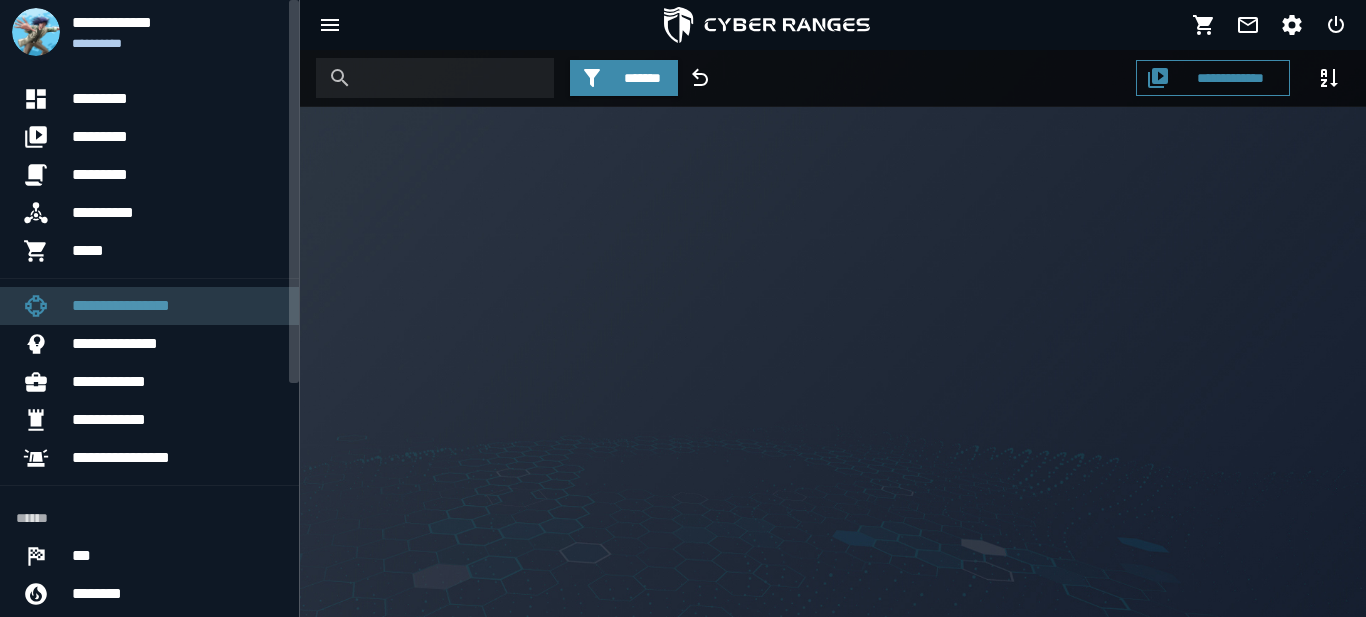 click on "**********" at bounding box center (177, 306) 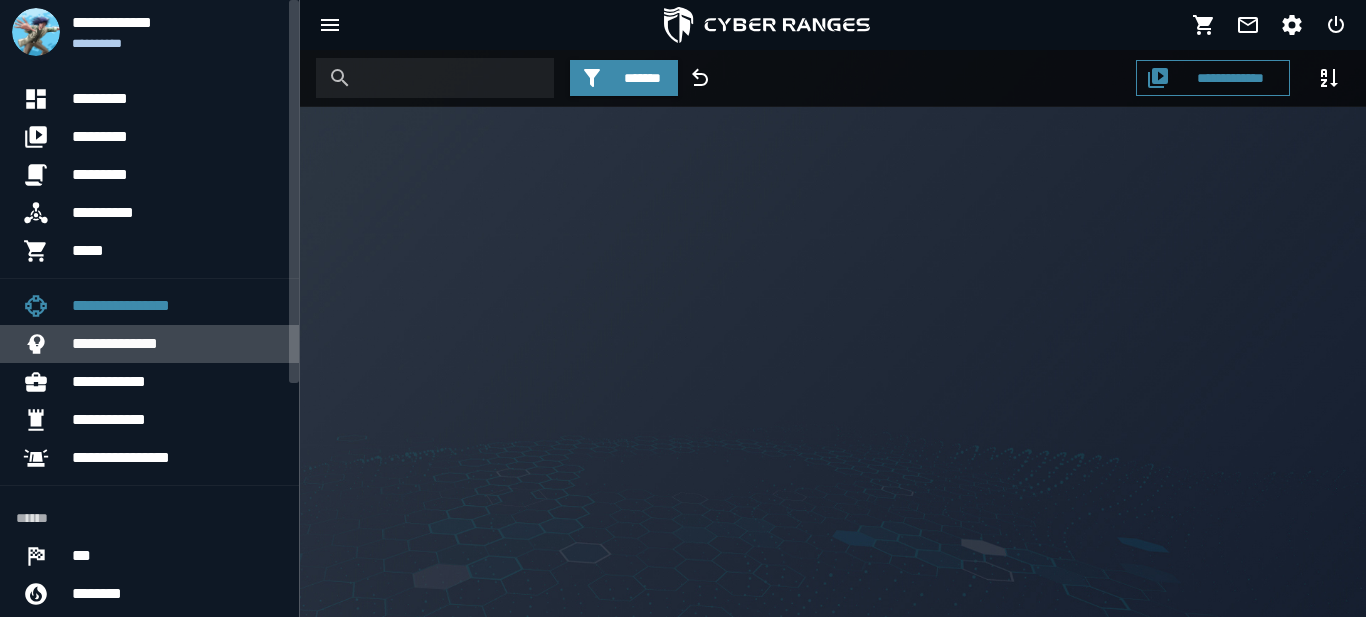 click on "**********" at bounding box center (177, 344) 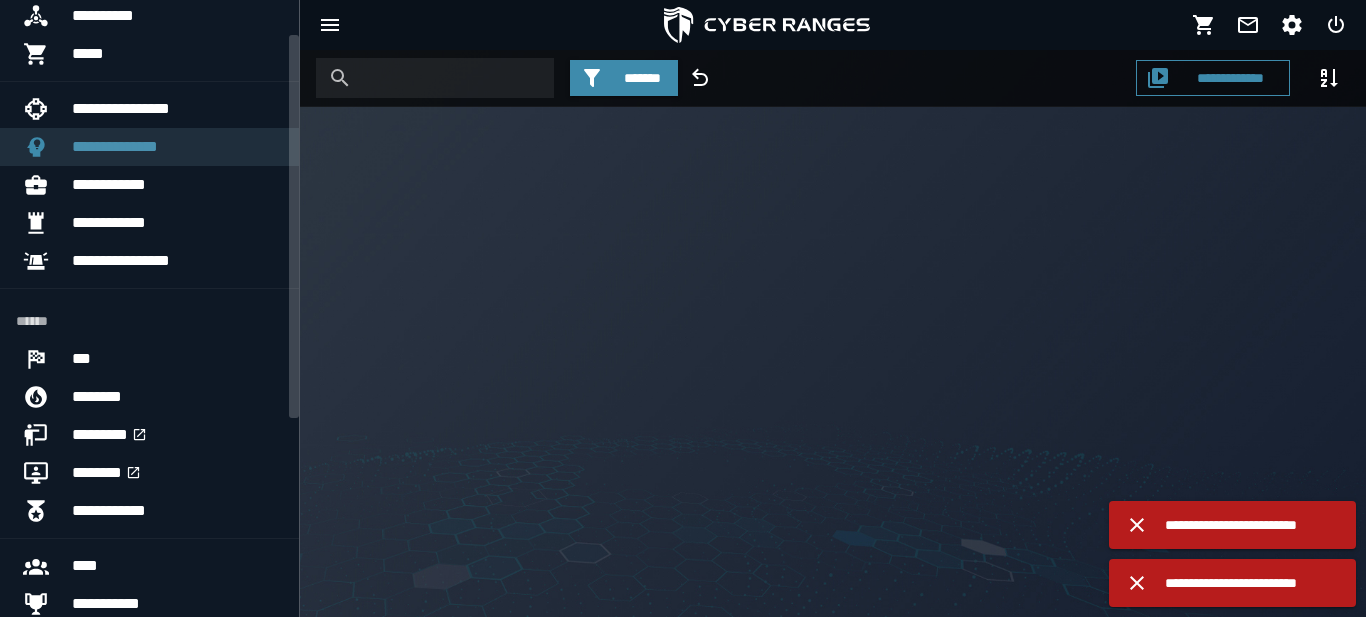 scroll, scrollTop: 0, scrollLeft: 0, axis: both 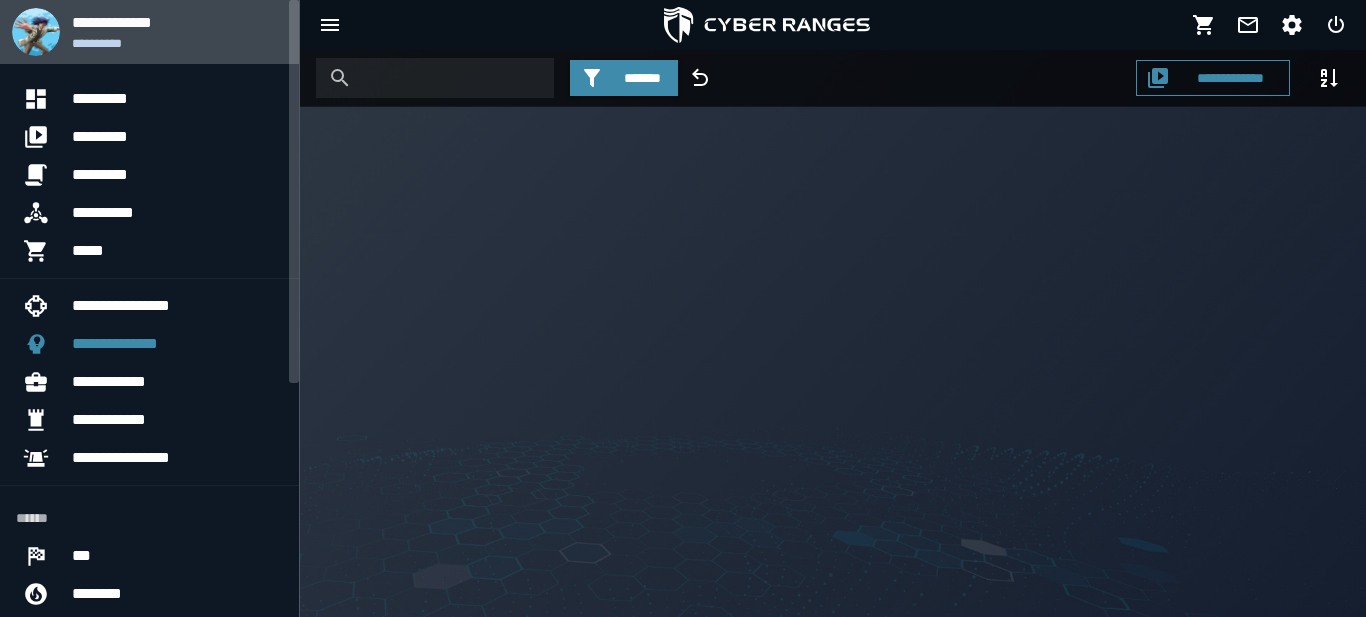 click on "**********" at bounding box center [177, 22] 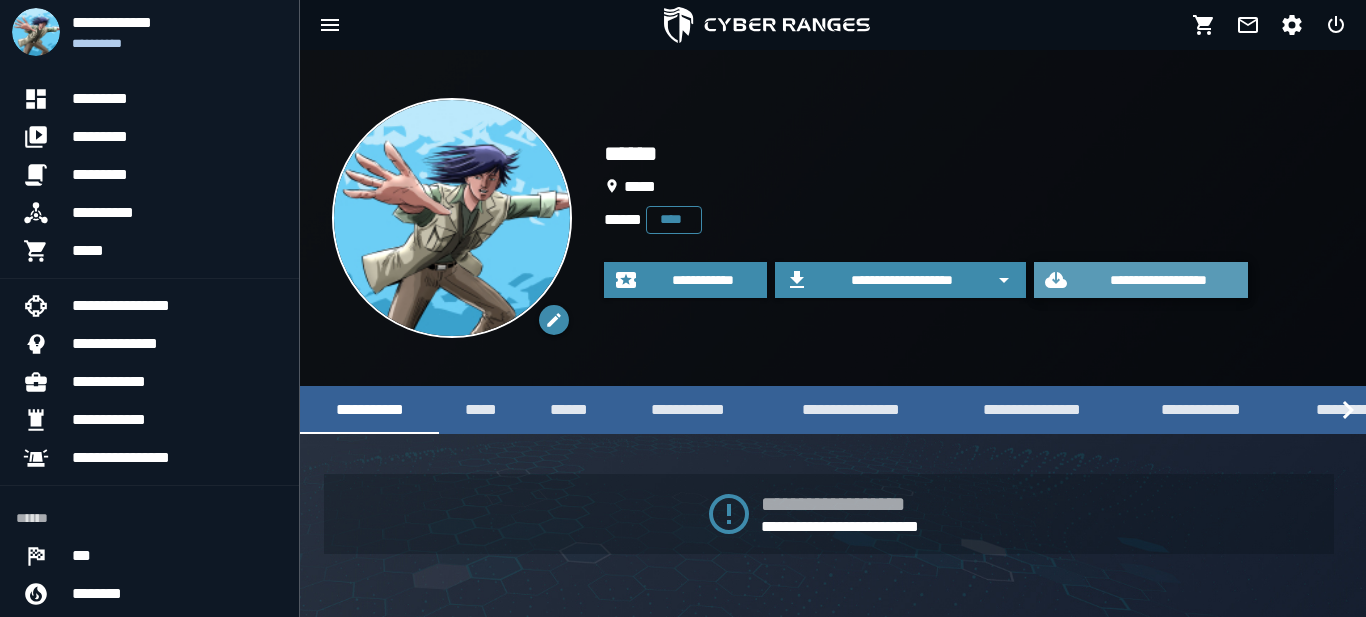 click on "**********" at bounding box center [1159, 280] 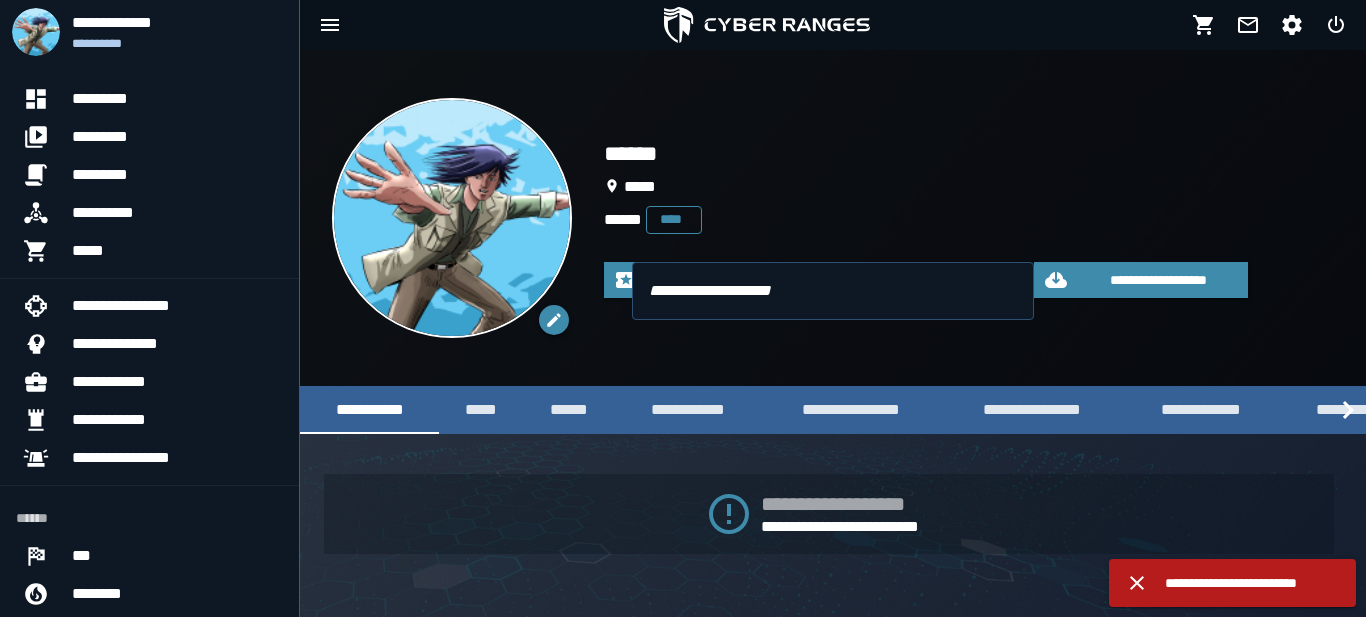 click on "[FIRST] [LAST] [EMAIL]" at bounding box center [969, 218] 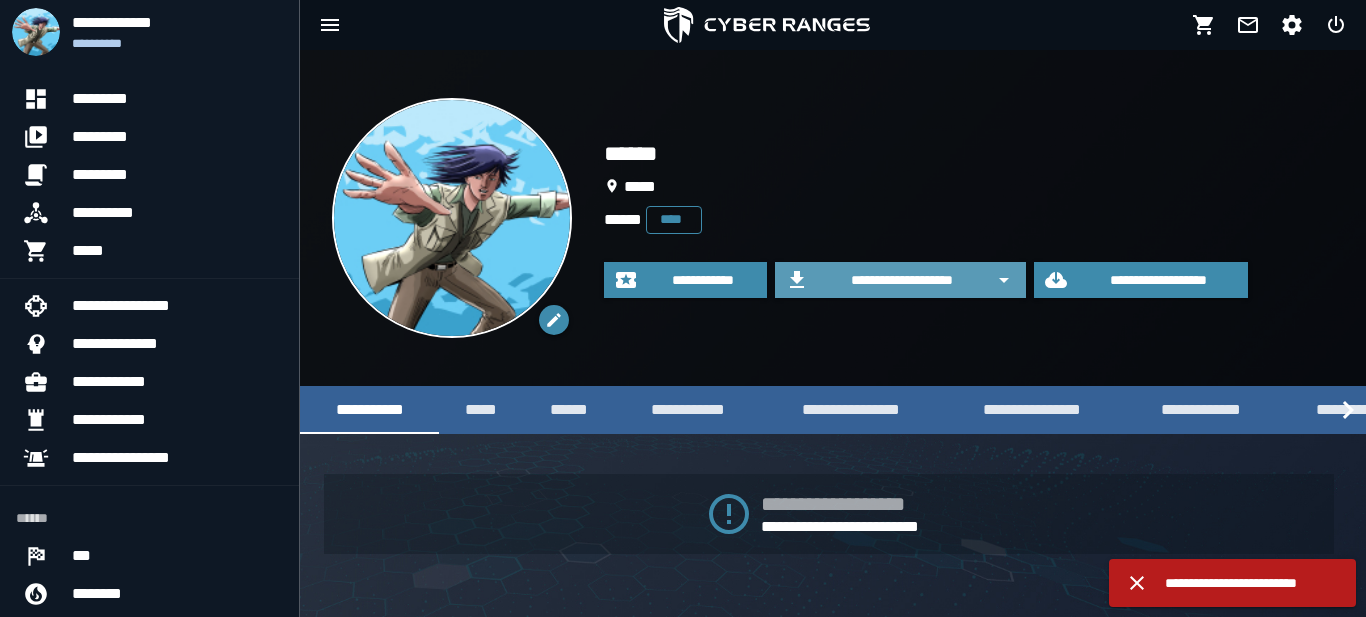 click 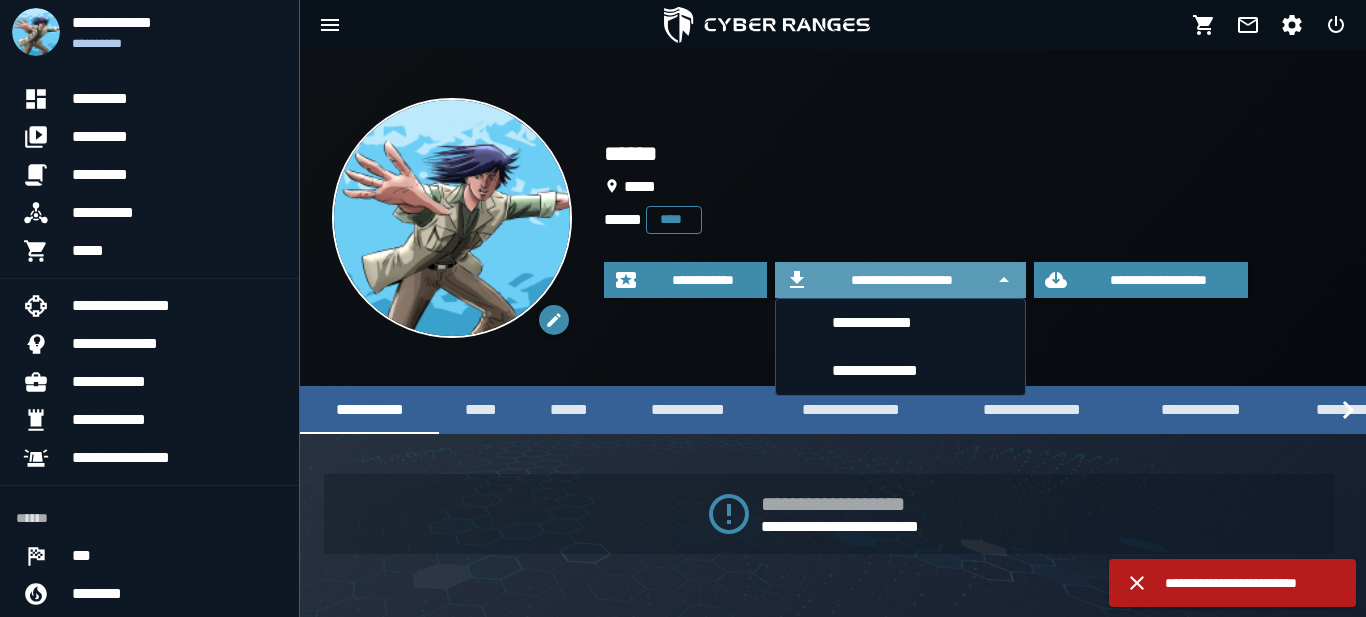 click 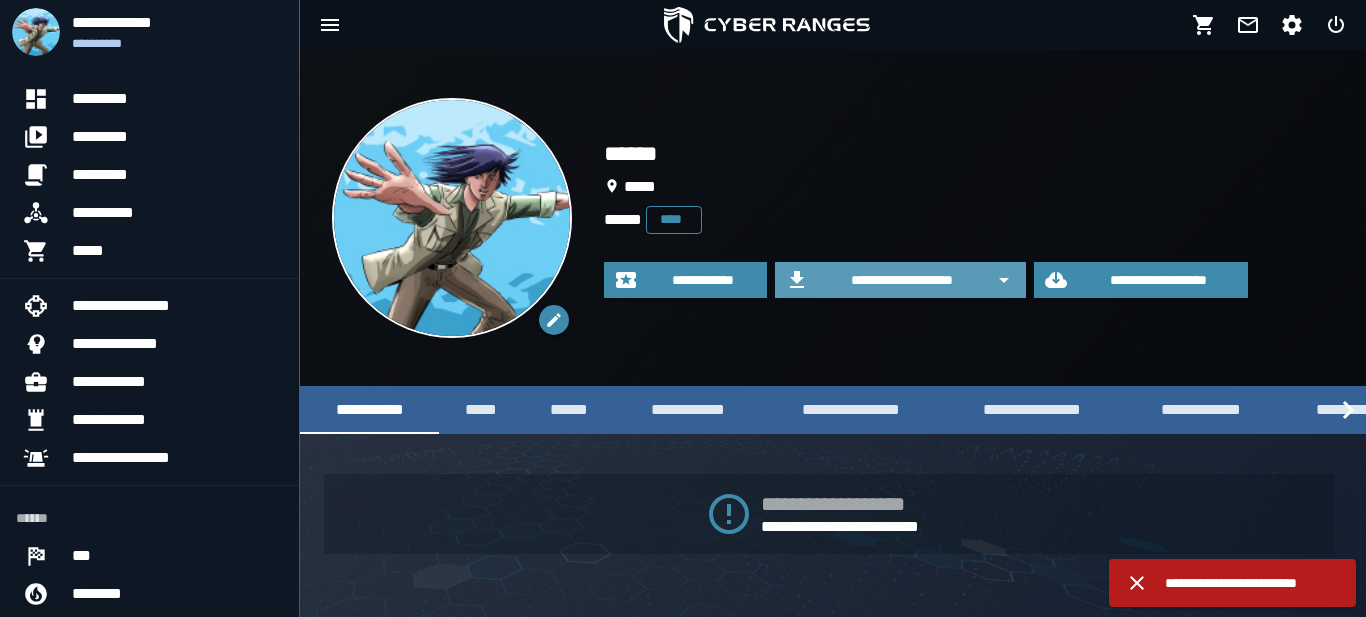 click 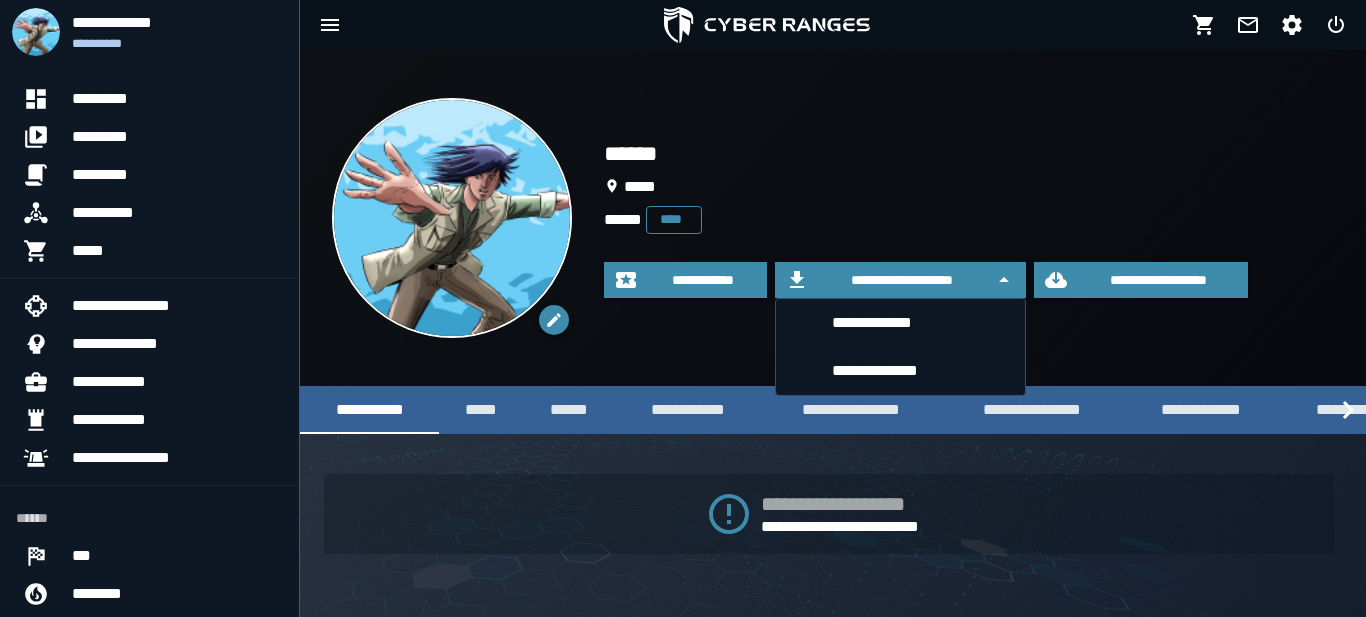 click on "[FIRST] [LAST] [EMAIL]" at bounding box center [969, 218] 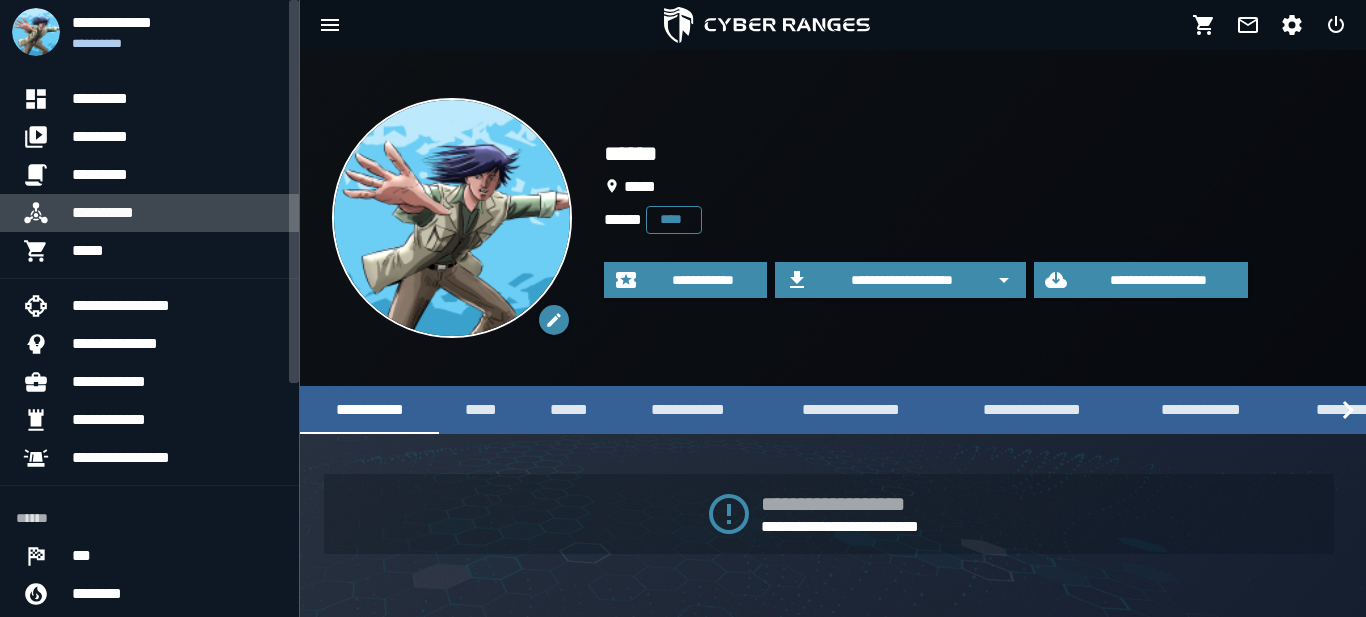 click on "**********" at bounding box center [177, 213] 